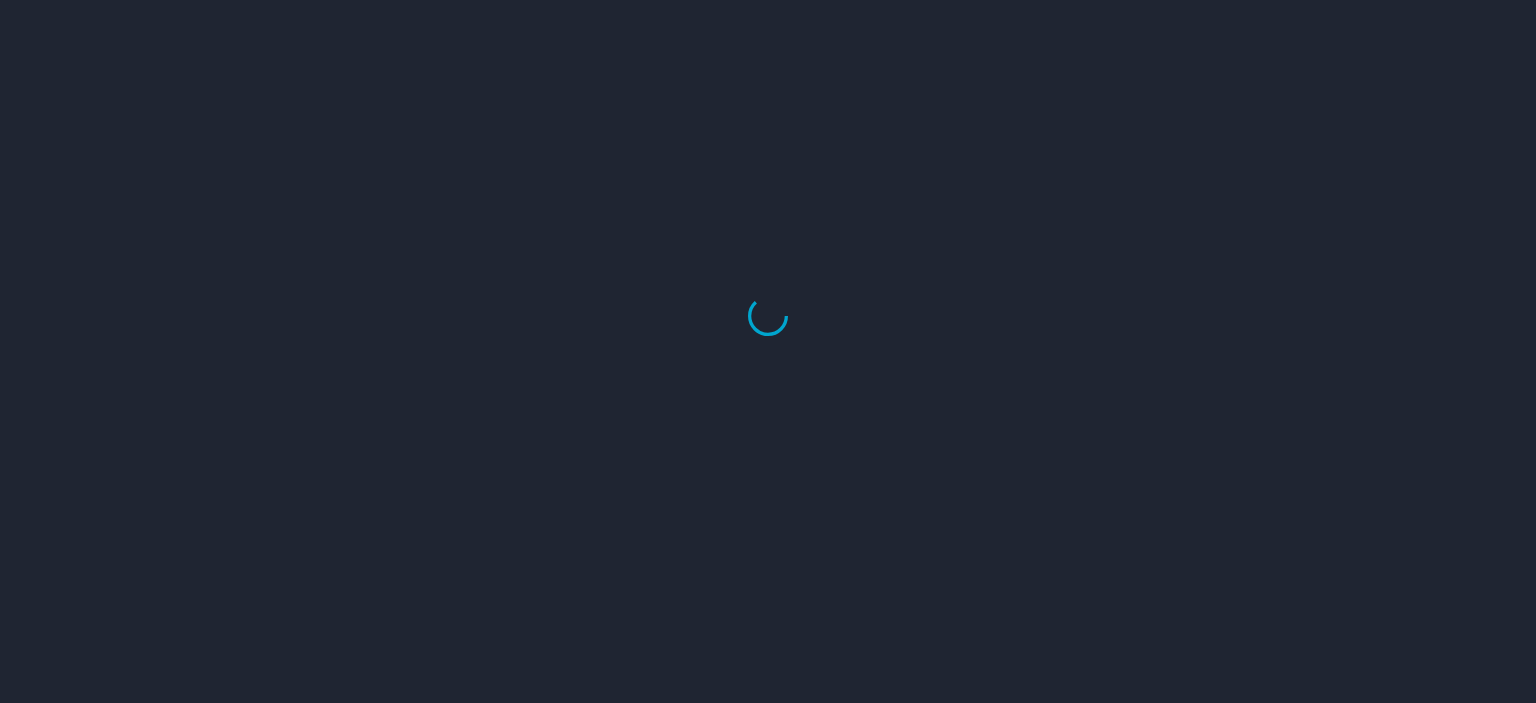 scroll, scrollTop: 0, scrollLeft: 0, axis: both 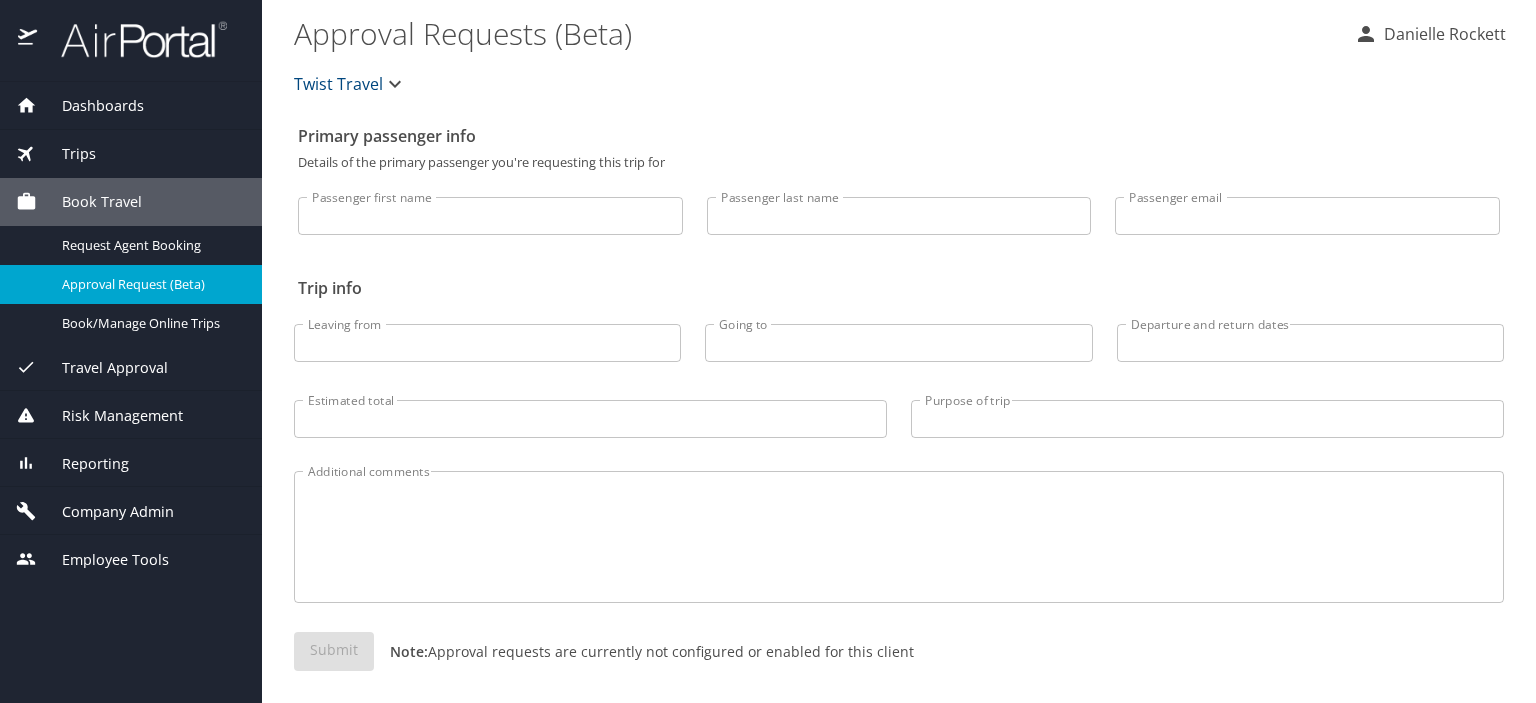 click on "Trips" at bounding box center [66, 154] 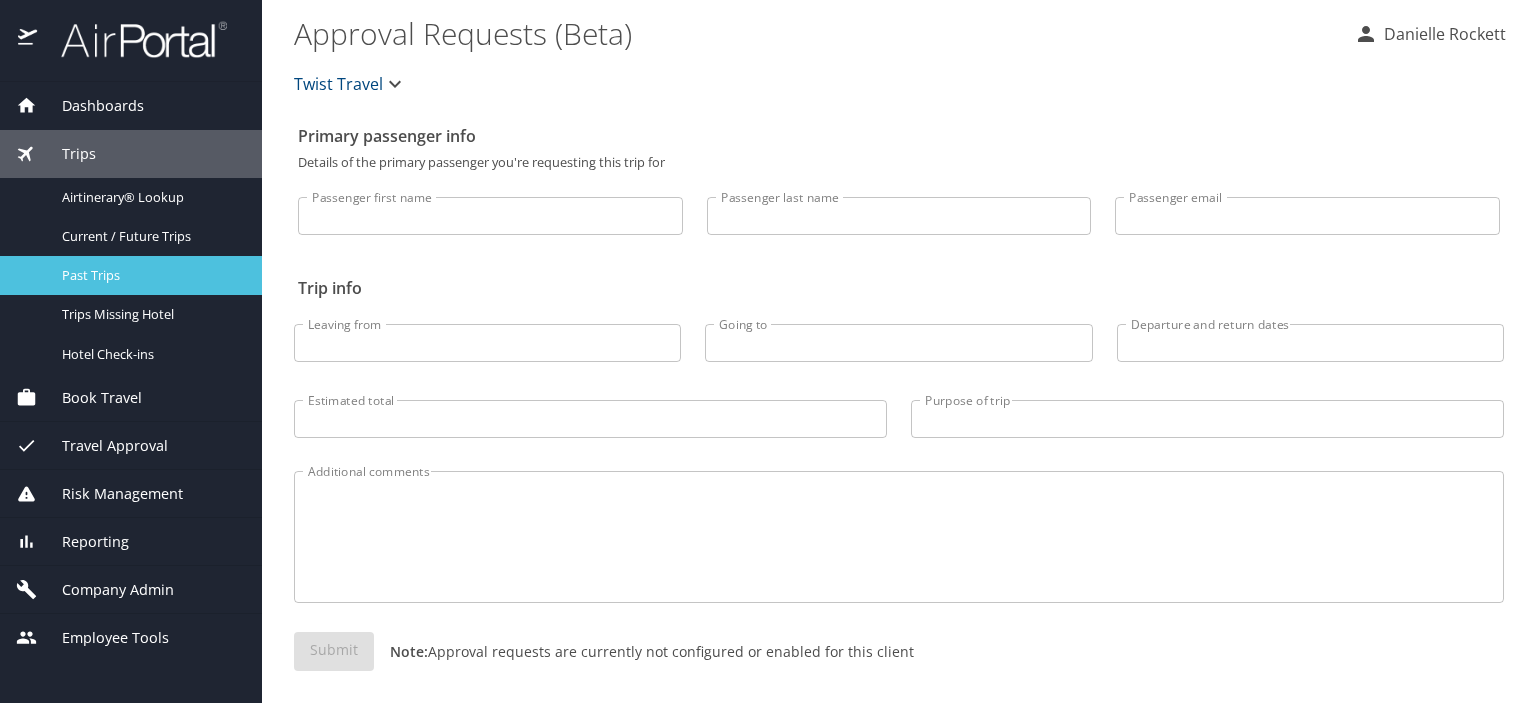 click on "Past Trips" at bounding box center (150, 275) 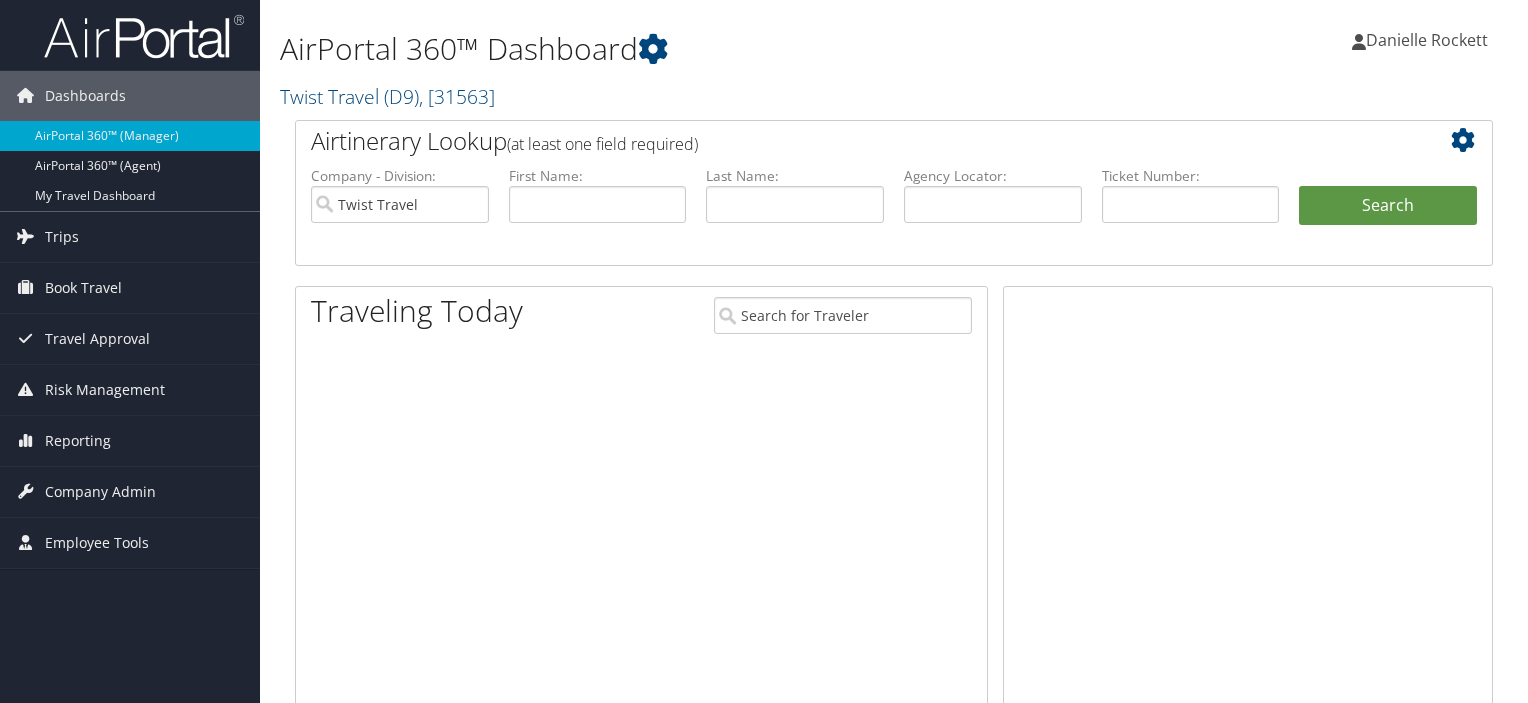 scroll, scrollTop: 0, scrollLeft: 0, axis: both 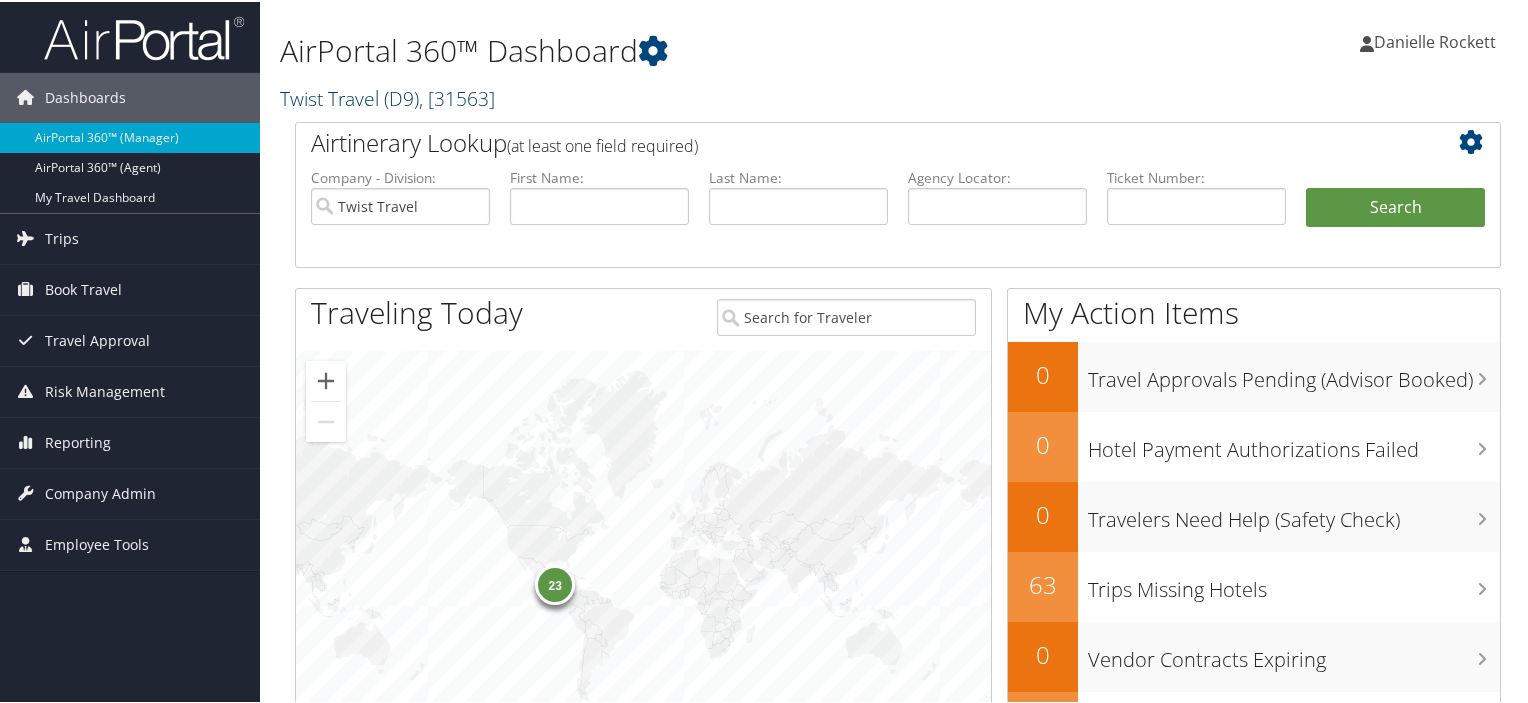 click on "( D9 )" at bounding box center (401, 96) 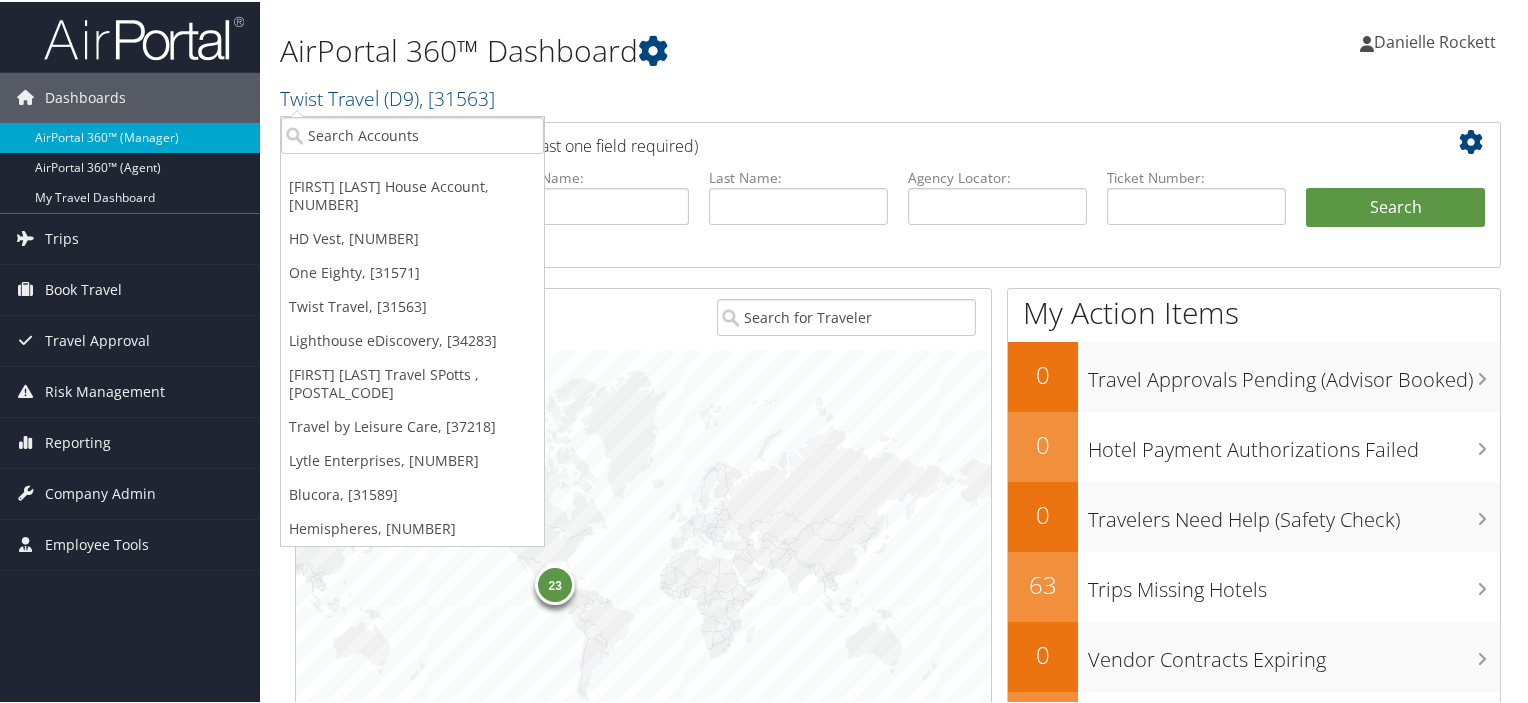 click on "One Eighty, [31571]" at bounding box center [412, 271] 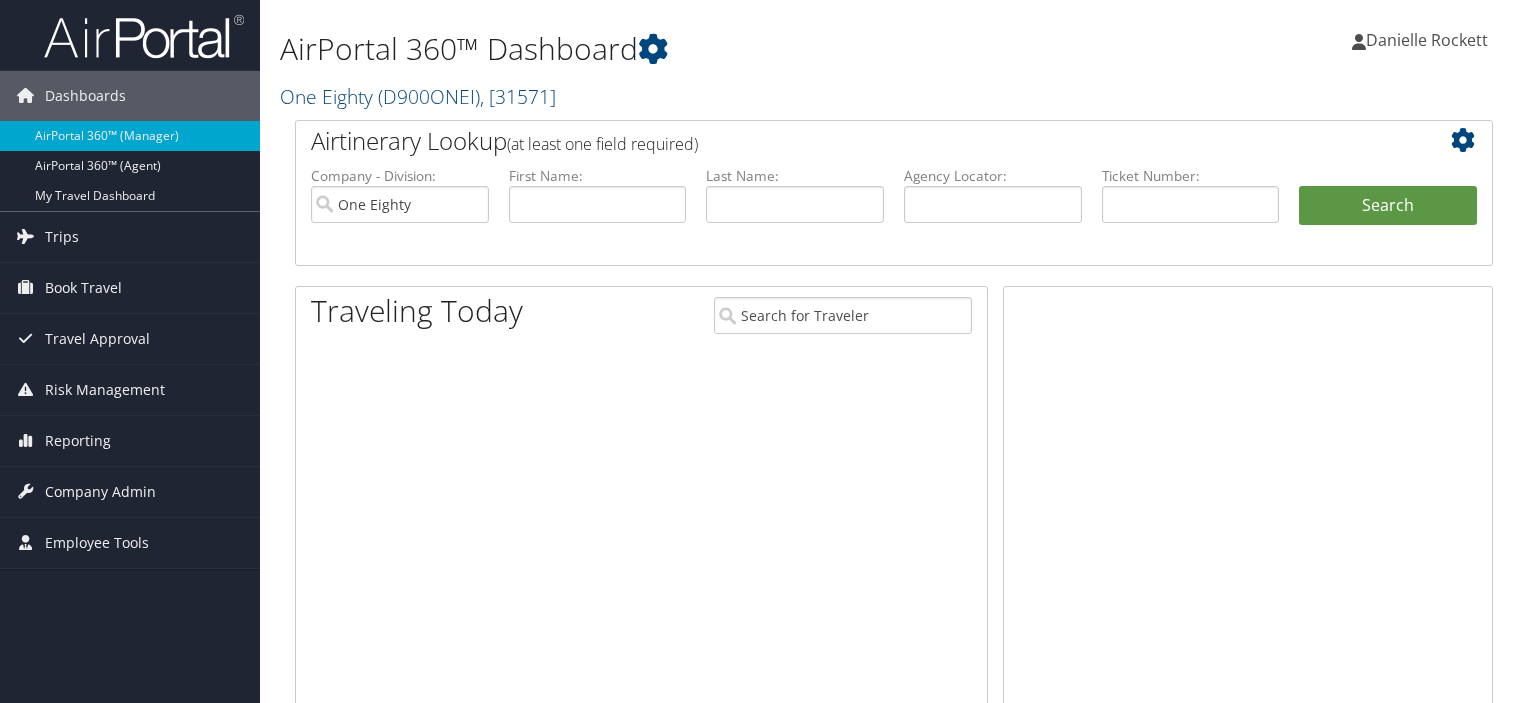 scroll, scrollTop: 0, scrollLeft: 0, axis: both 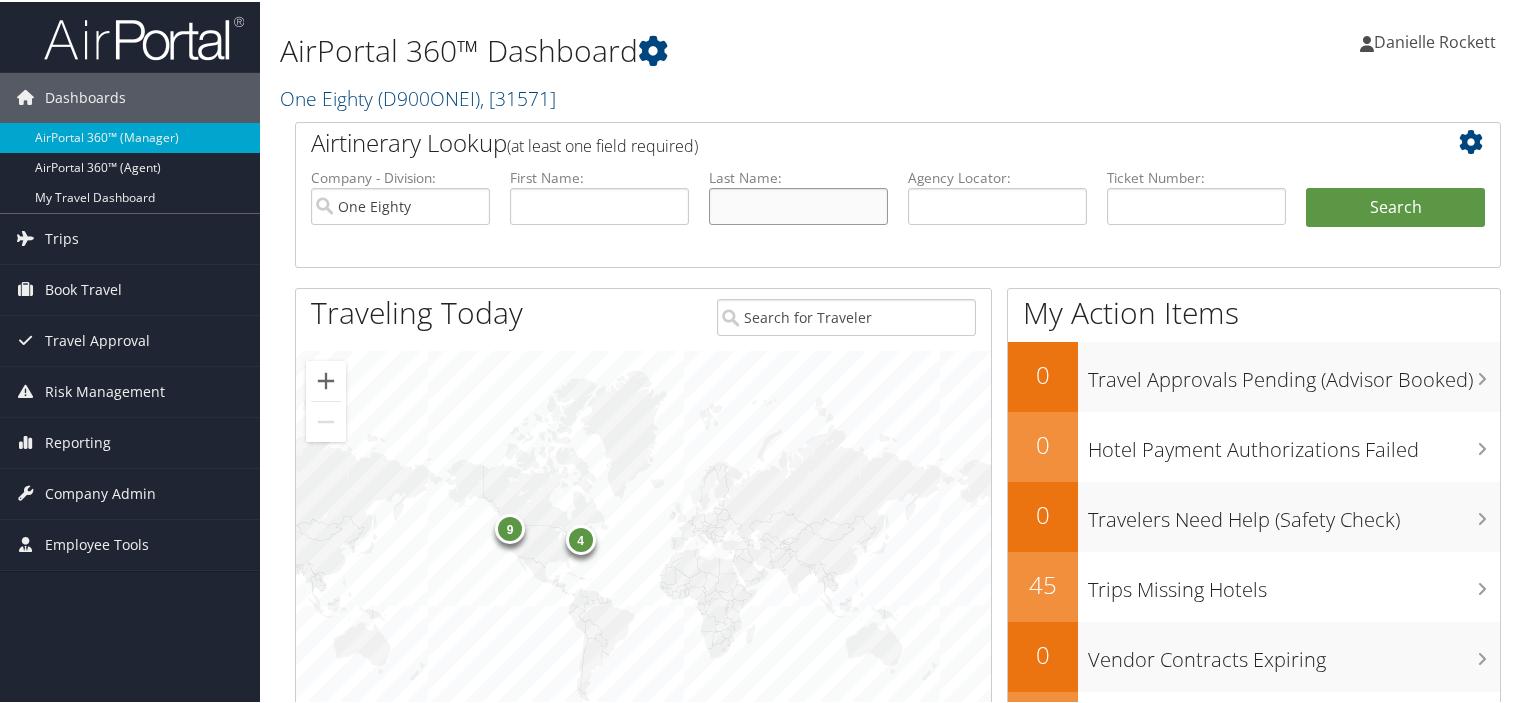 click at bounding box center [798, 204] 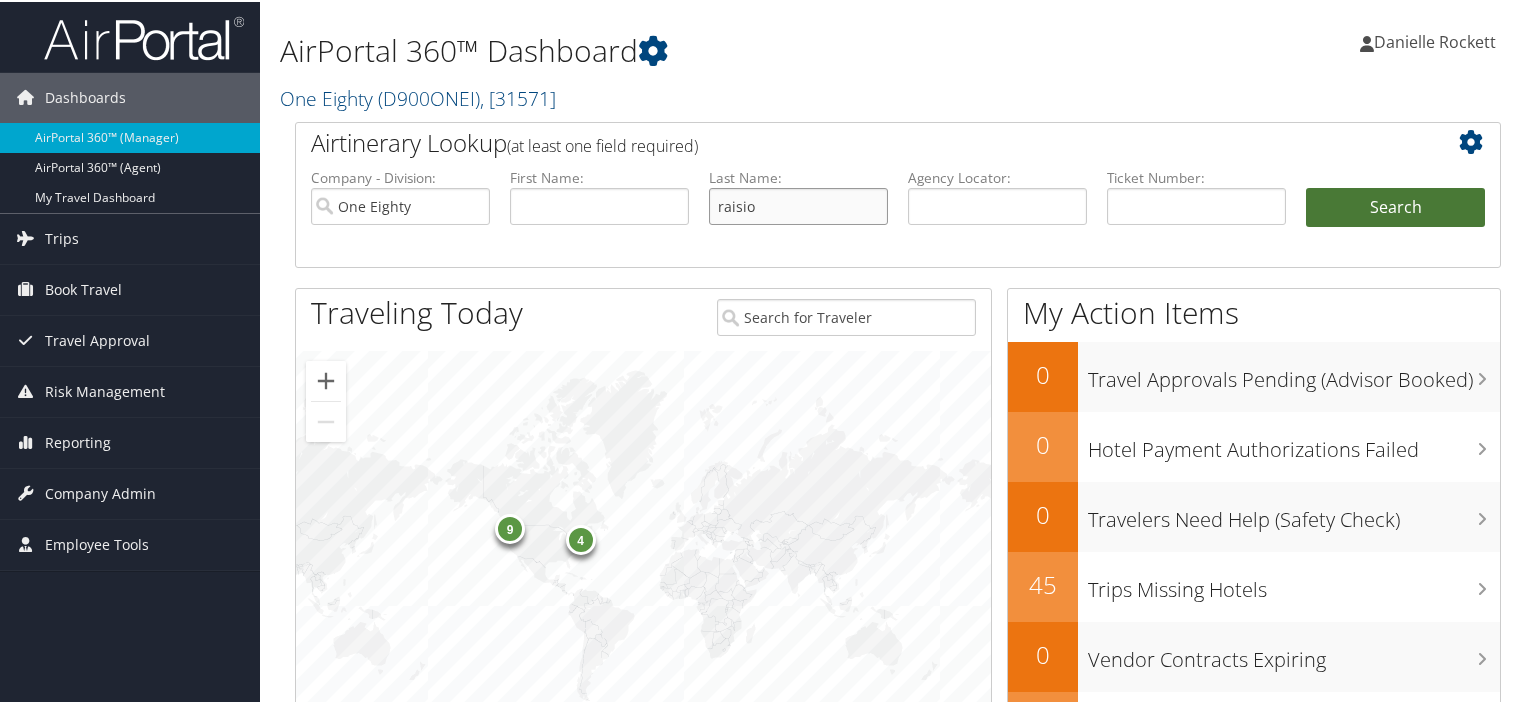 type on "raisio" 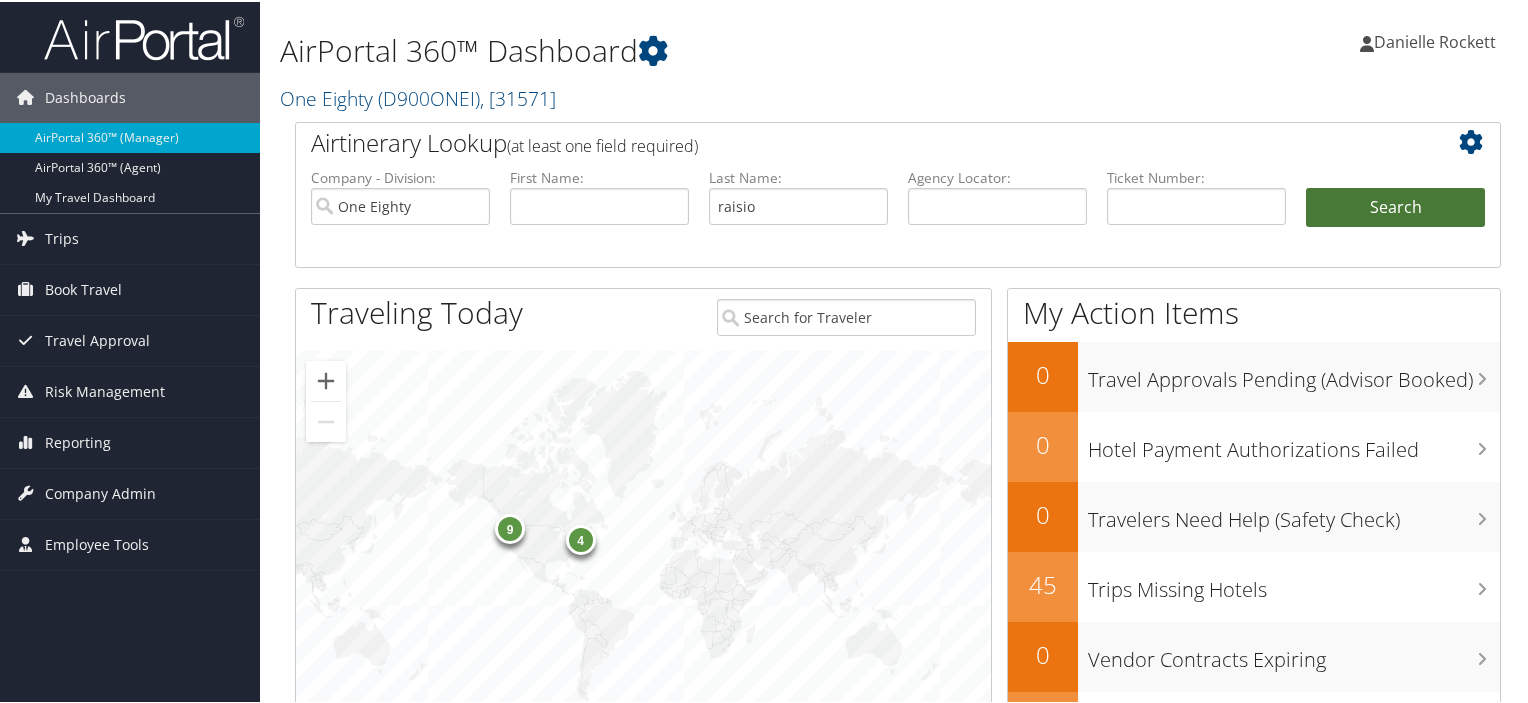 click on "Search" at bounding box center [1395, 206] 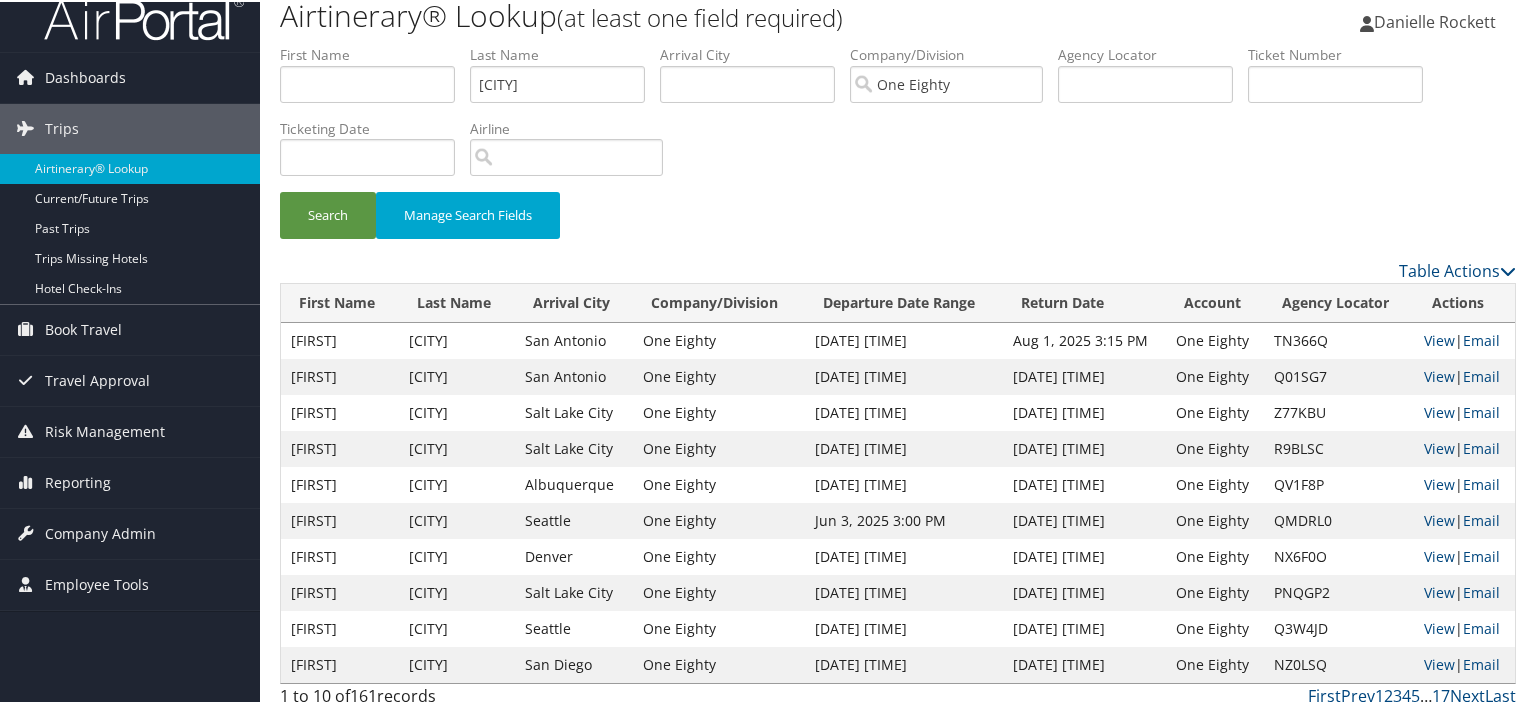 scroll, scrollTop: 32, scrollLeft: 0, axis: vertical 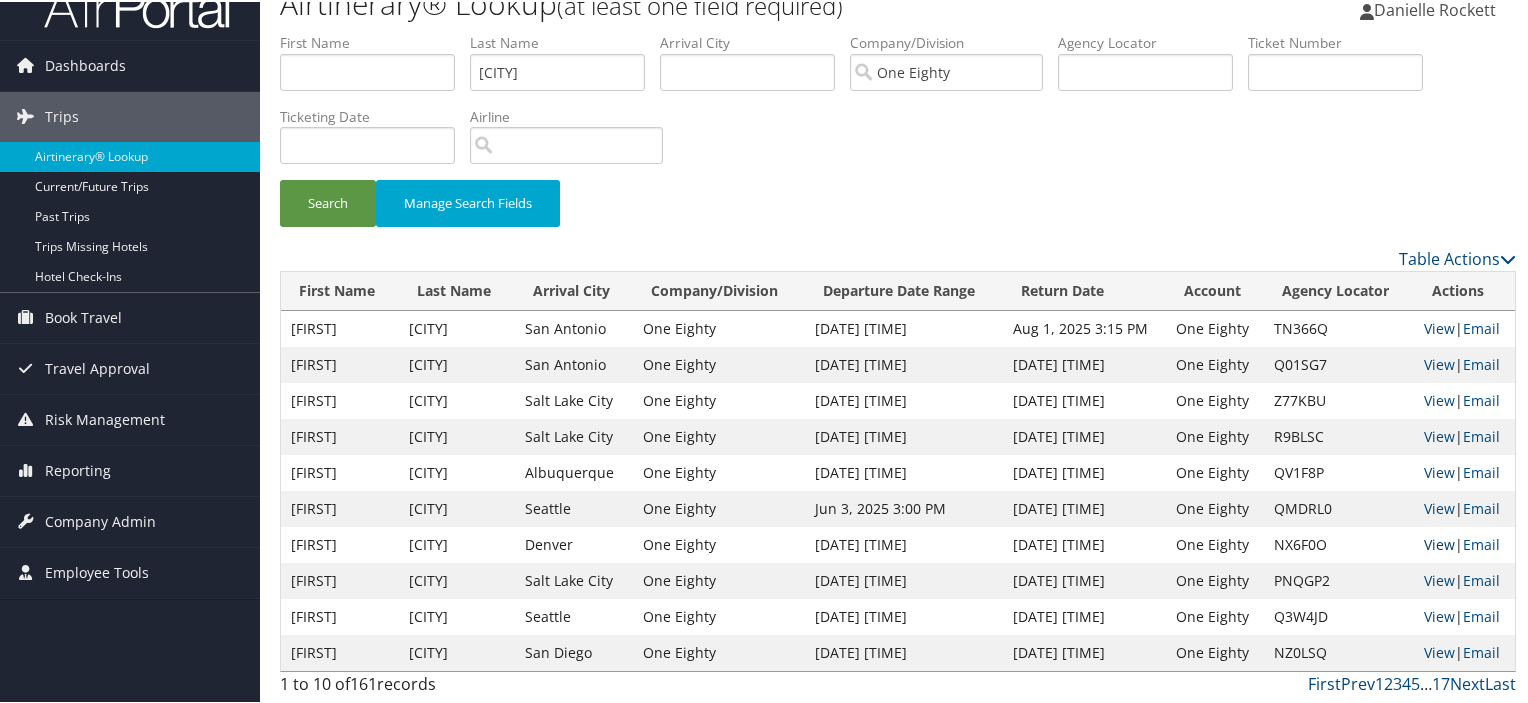 click on "View" at bounding box center (1439, 542) 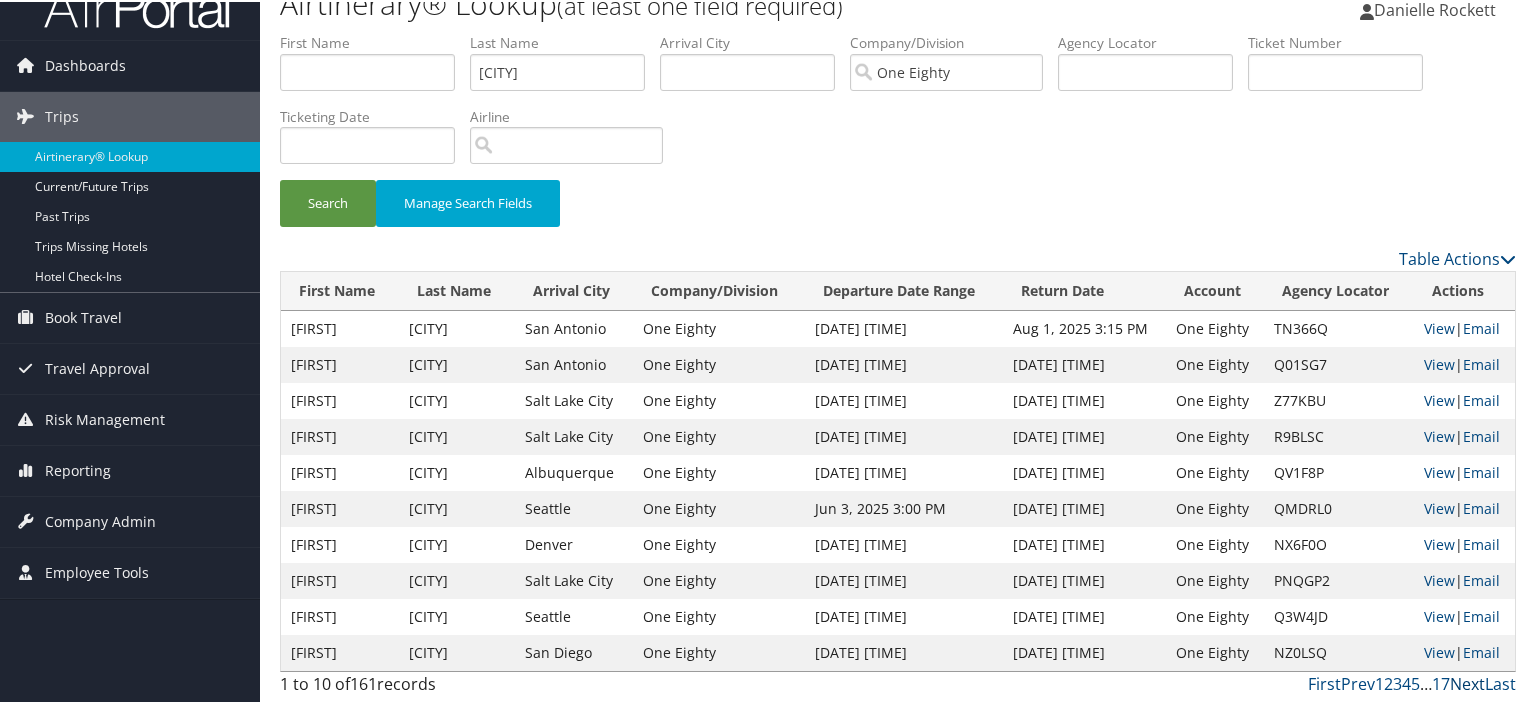 click on "Next" at bounding box center [1467, 682] 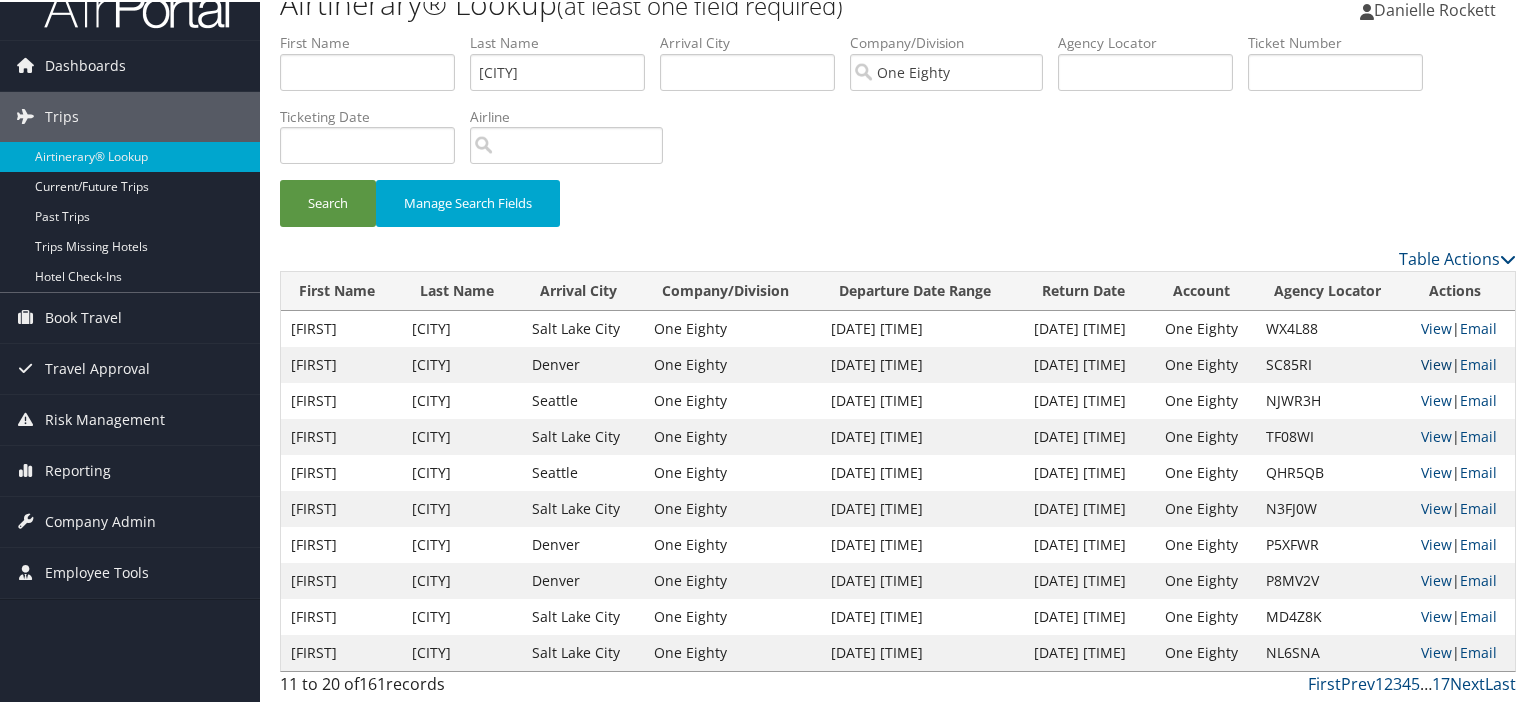 click on "View" at bounding box center [1436, 362] 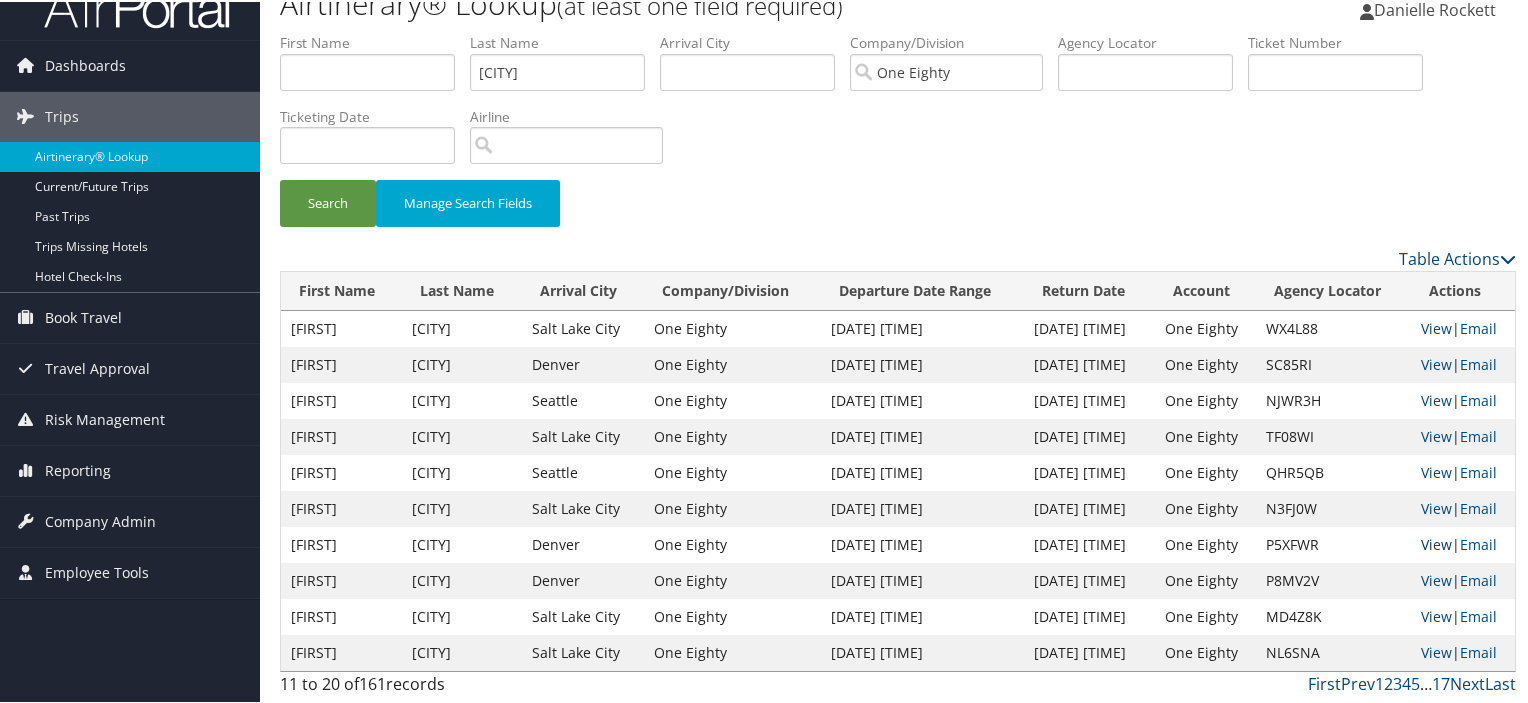 click on "View" at bounding box center [1436, 542] 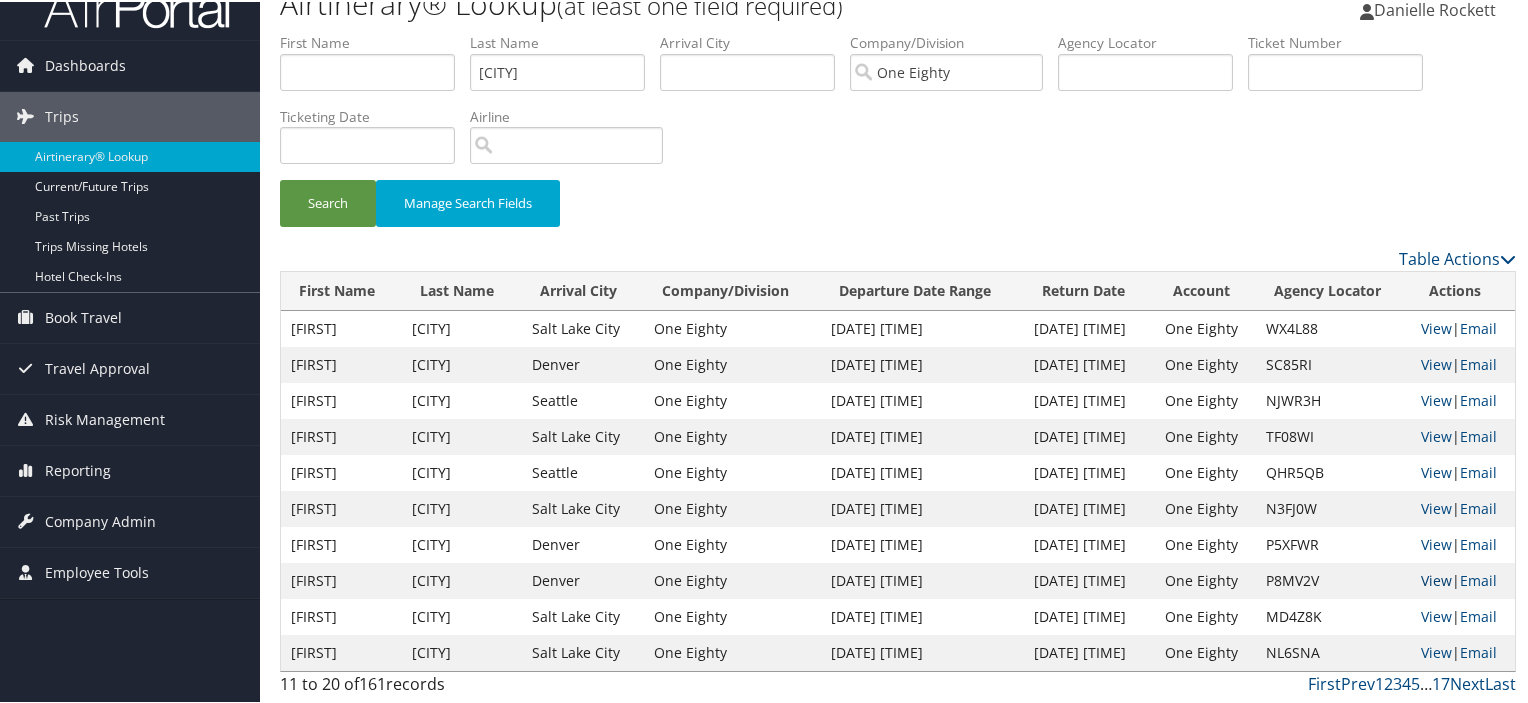click on "View" at bounding box center [1436, 578] 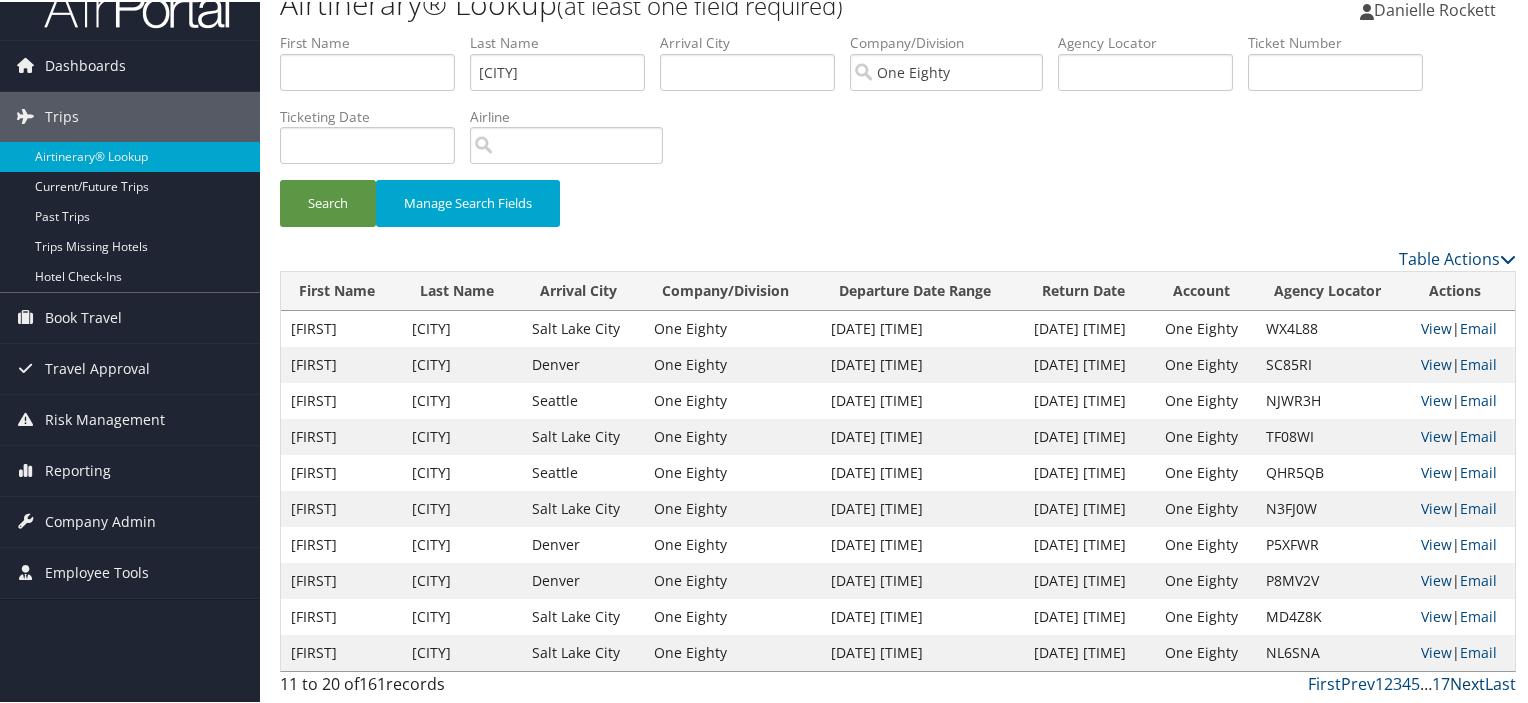 click on "Next" at bounding box center (1467, 682) 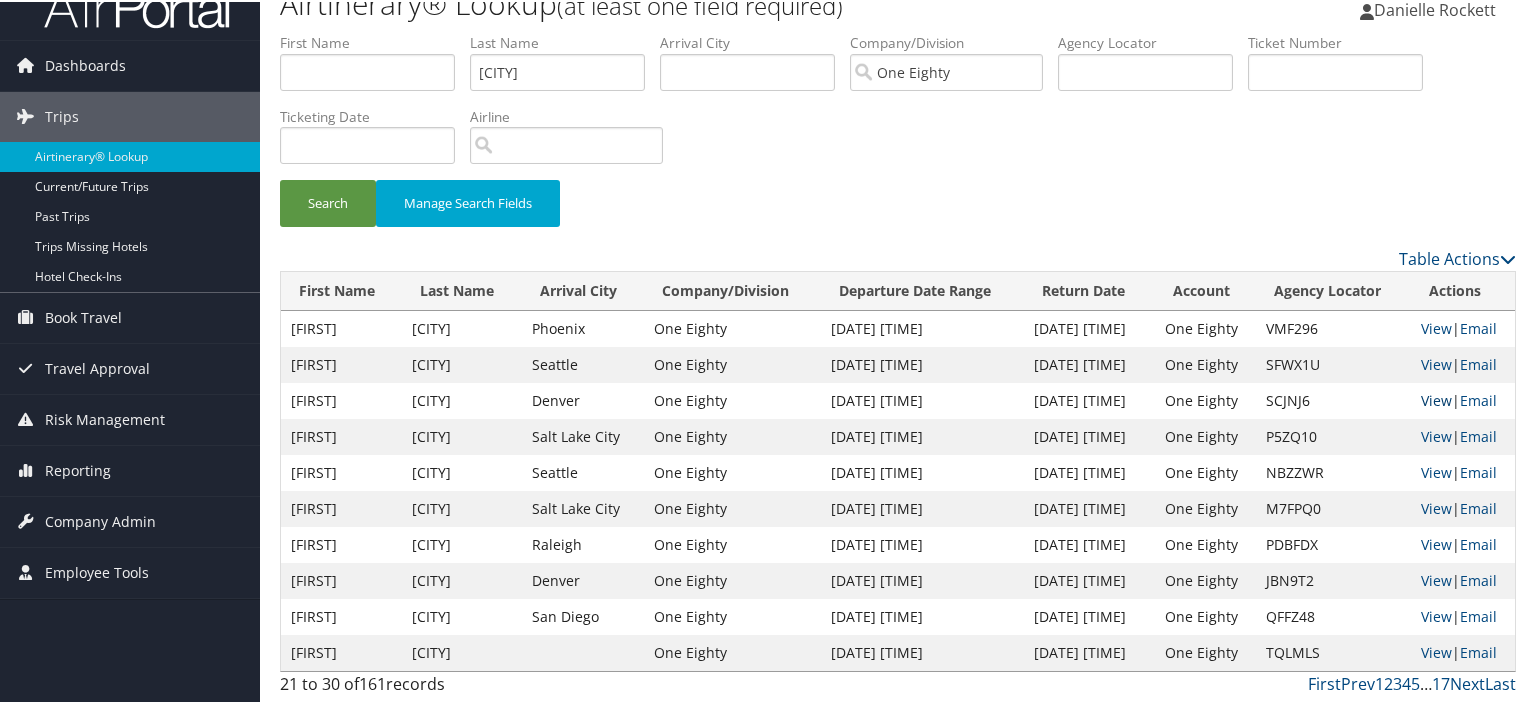 click on "View" at bounding box center [1436, 398] 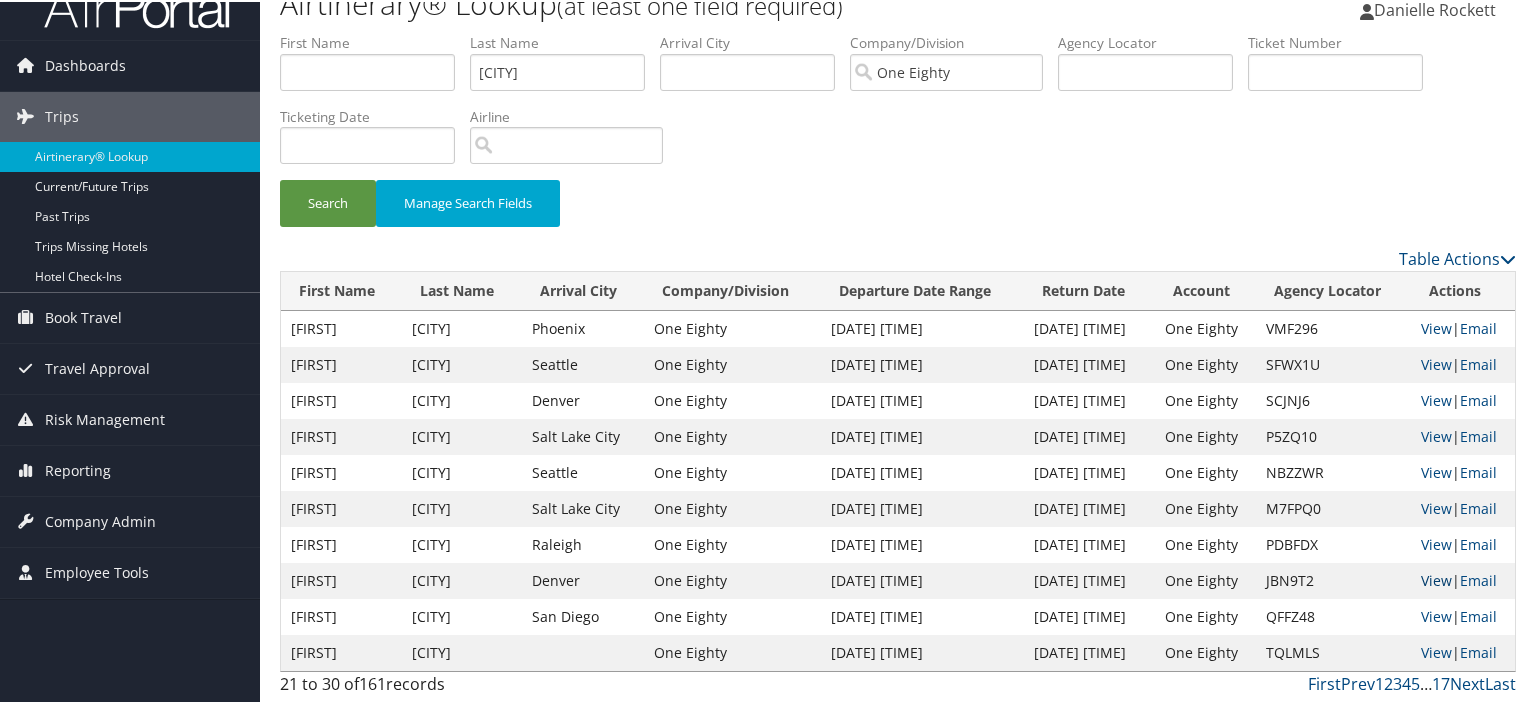 click on "View" at bounding box center [1436, 578] 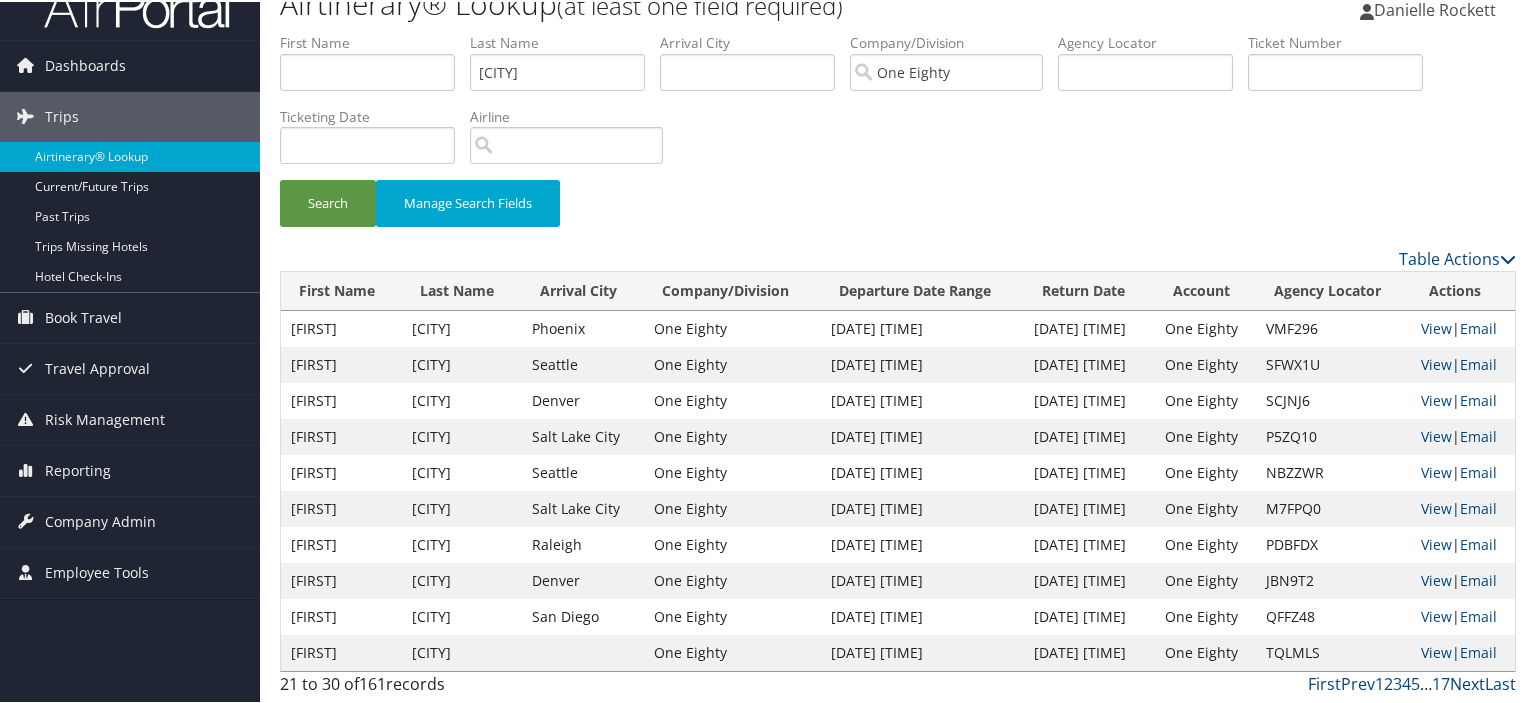 click on "Next" at bounding box center [1467, 682] 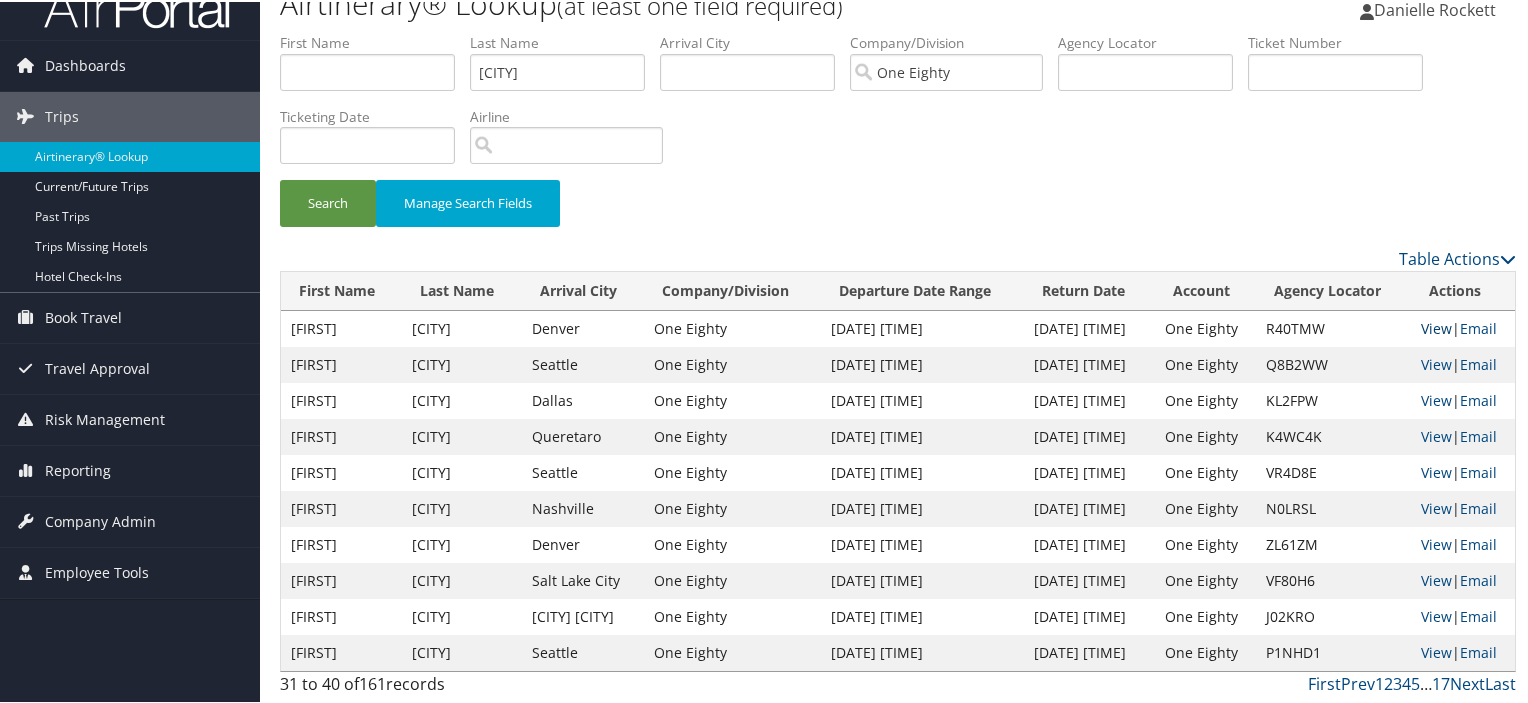 click on "View" at bounding box center [1436, 326] 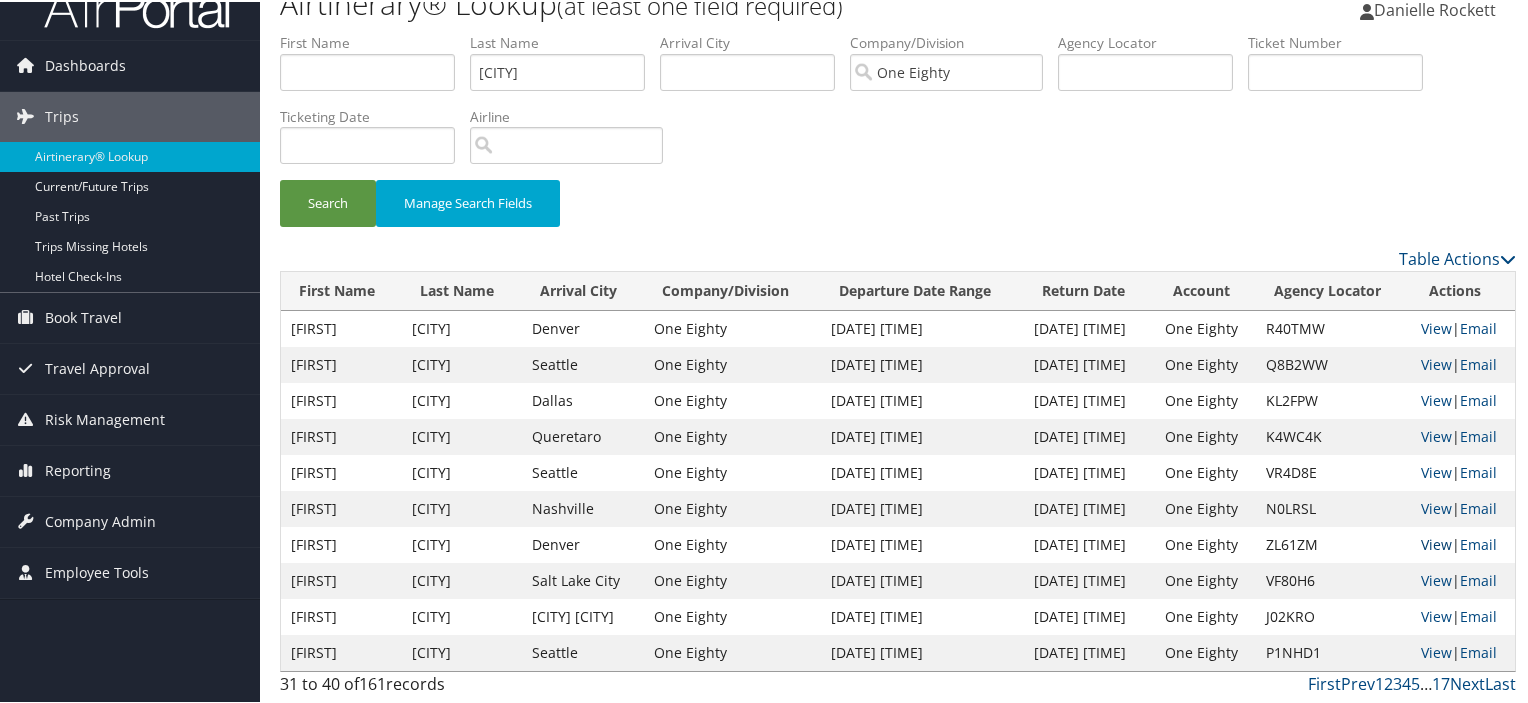 click on "View" at bounding box center [1436, 542] 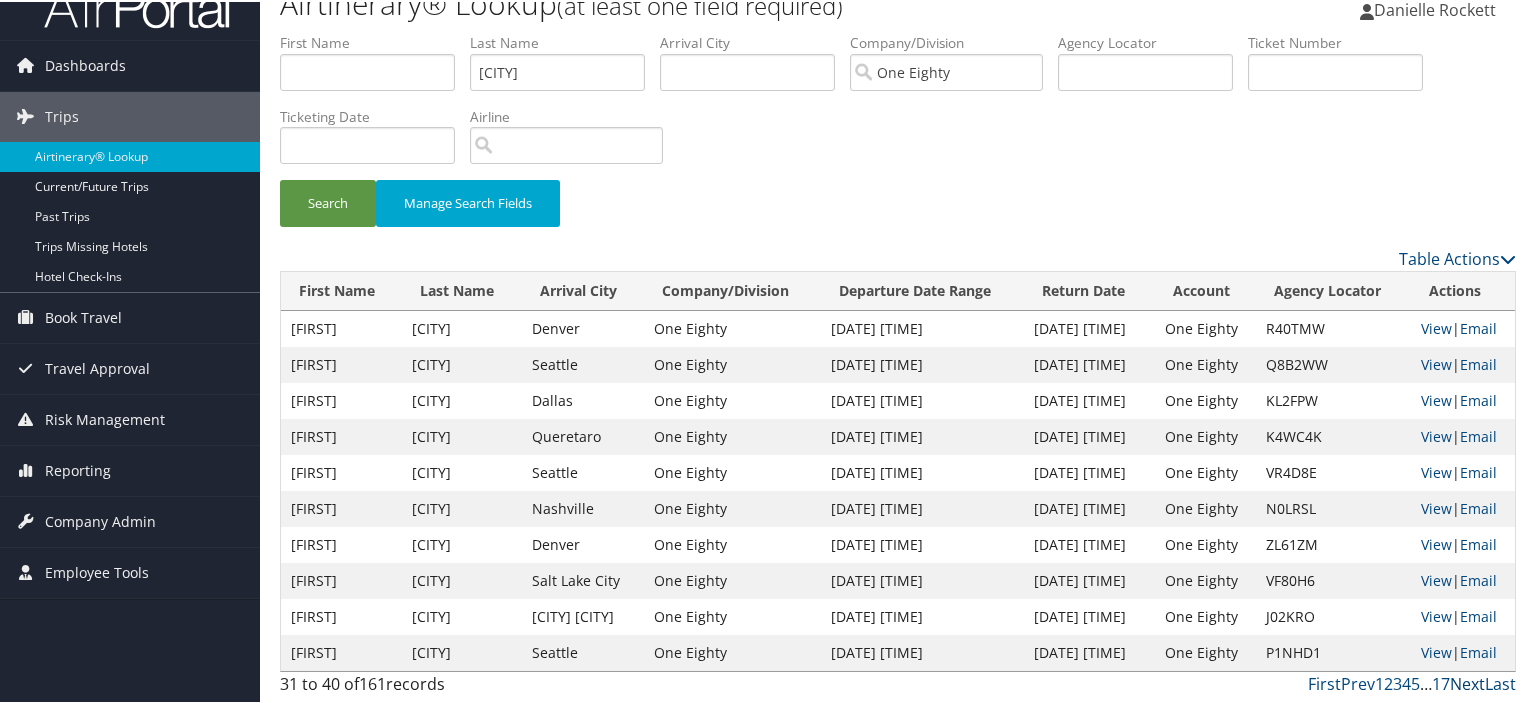 click on "Next" at bounding box center [1467, 682] 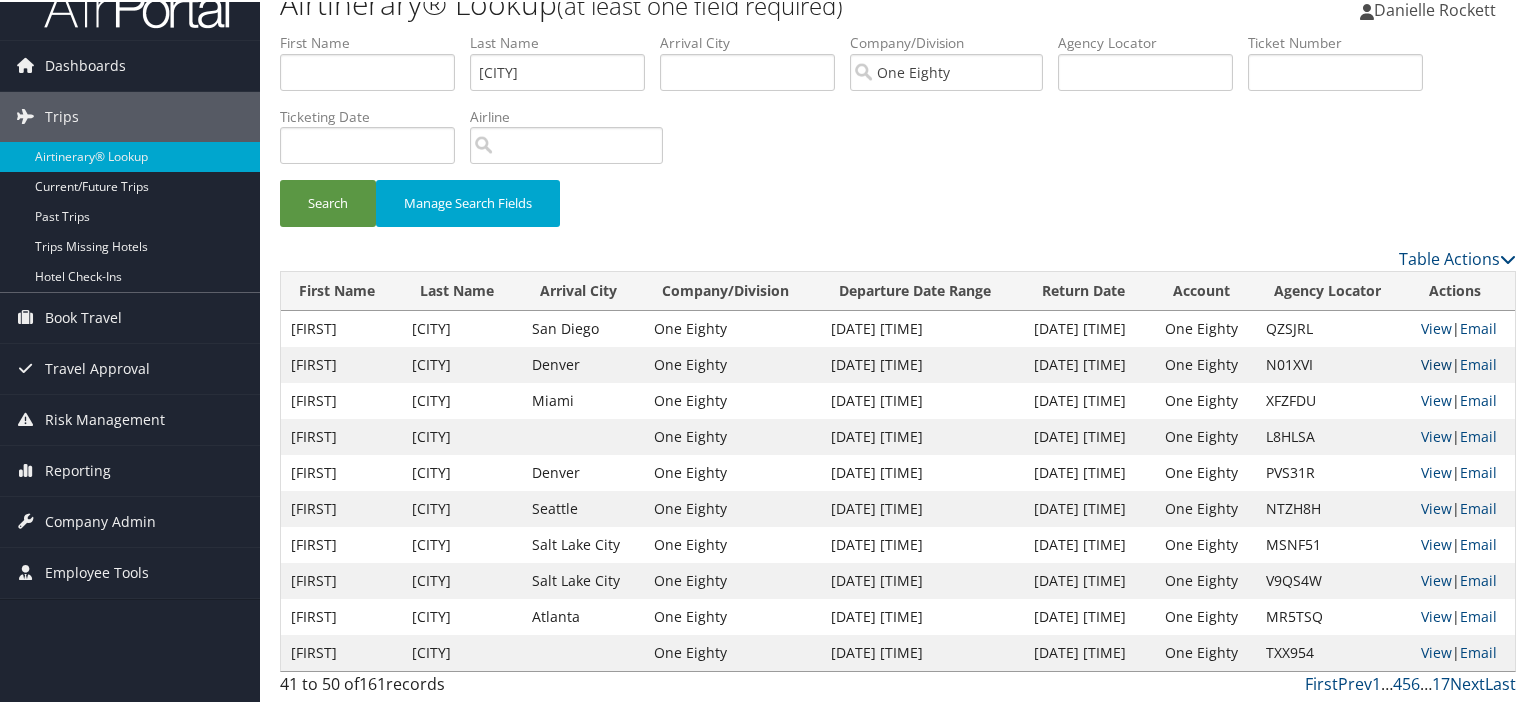 click on "View" at bounding box center [1436, 362] 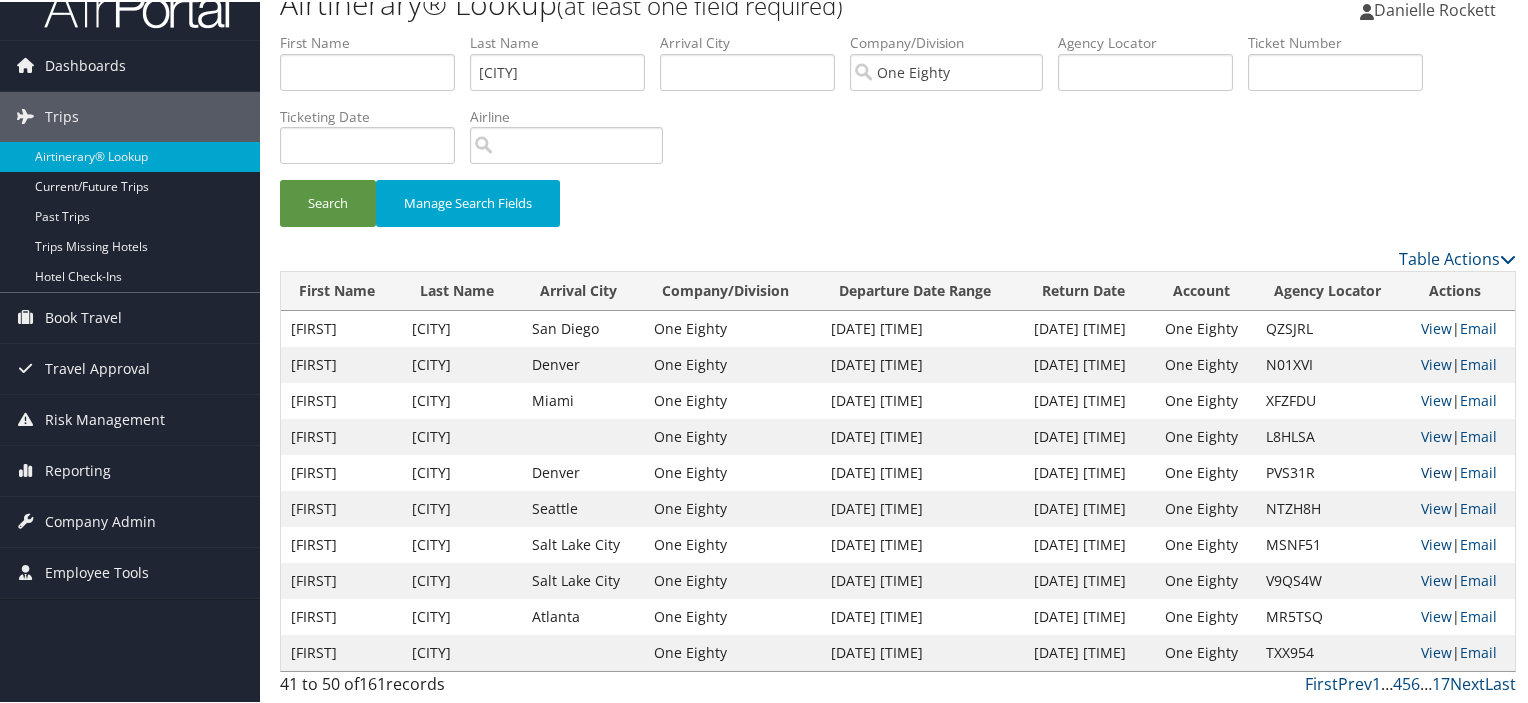 click on "View" at bounding box center (1436, 470) 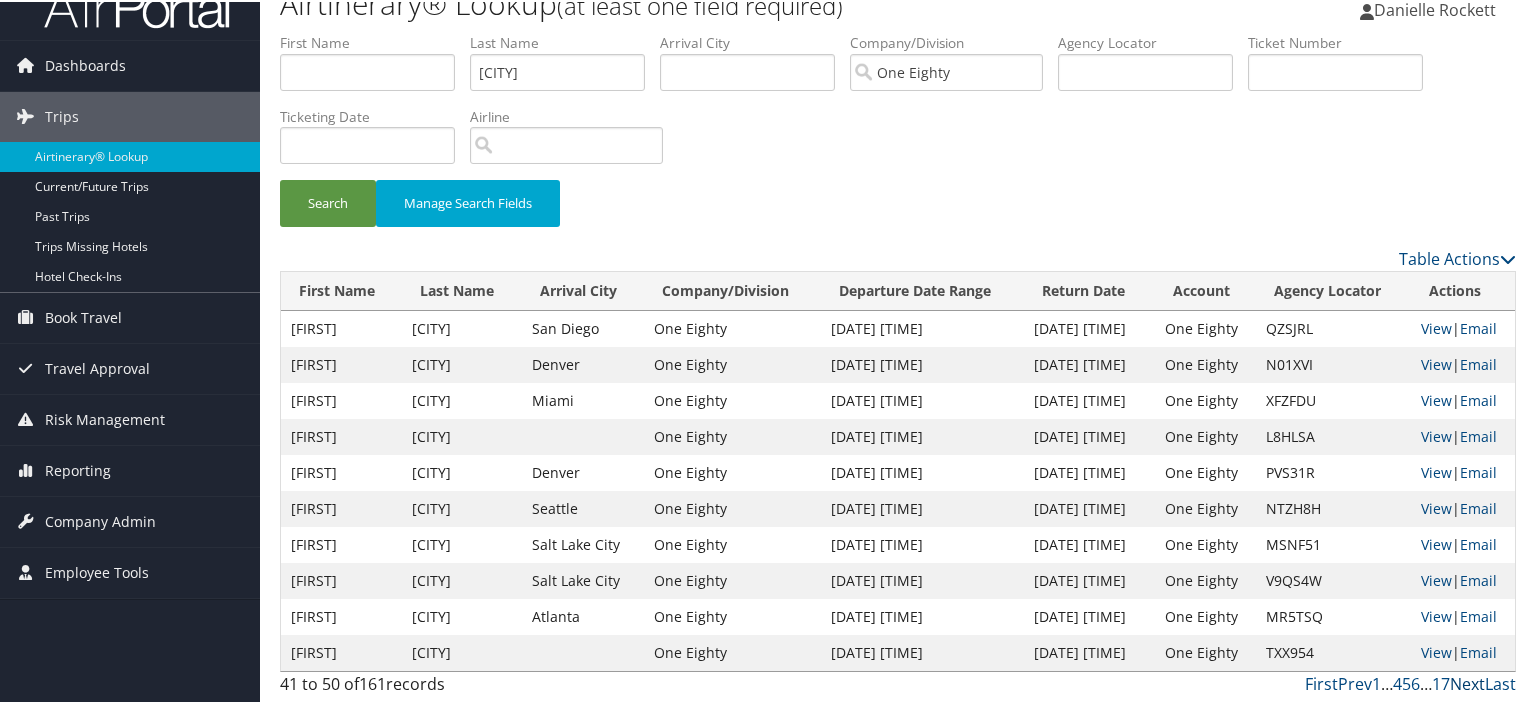 click on "Next" at bounding box center [1467, 682] 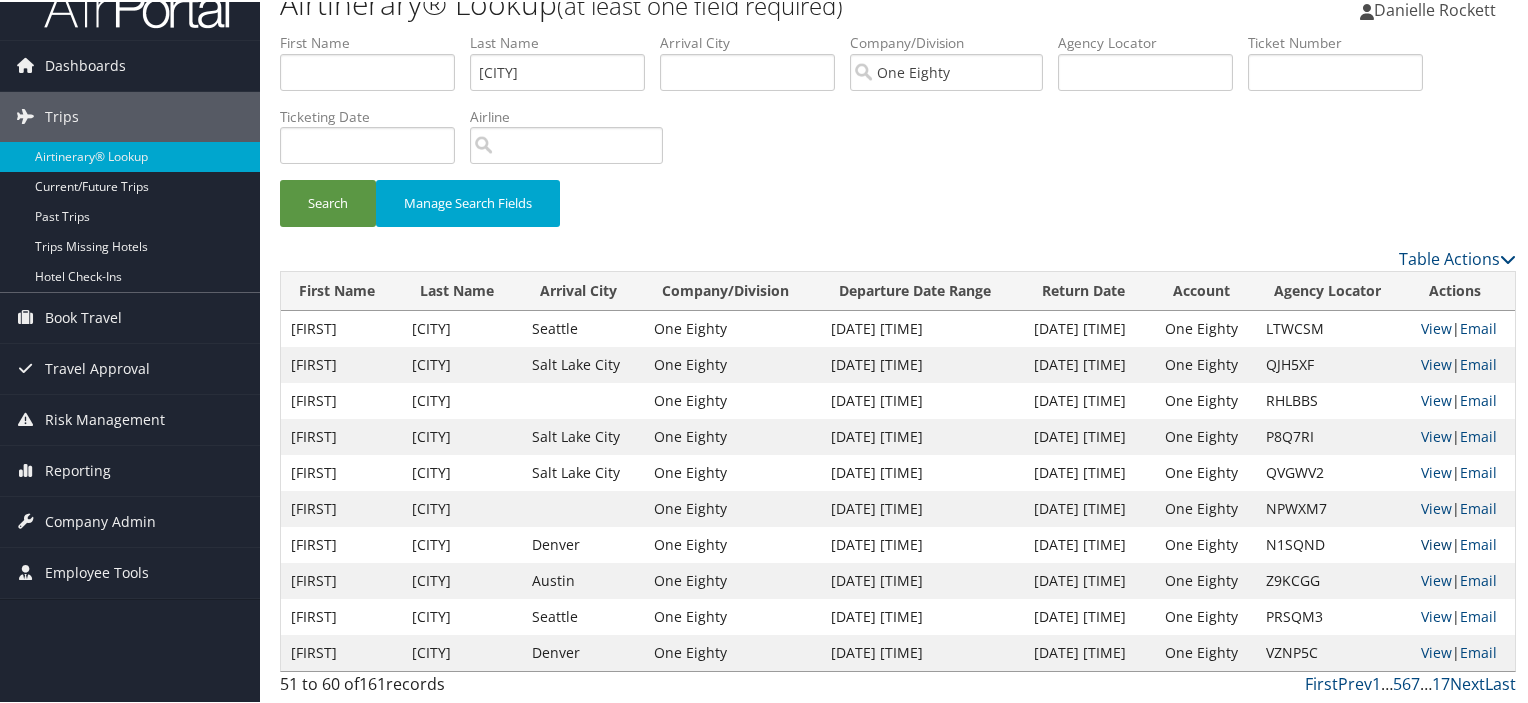 click on "View" at bounding box center (1436, 542) 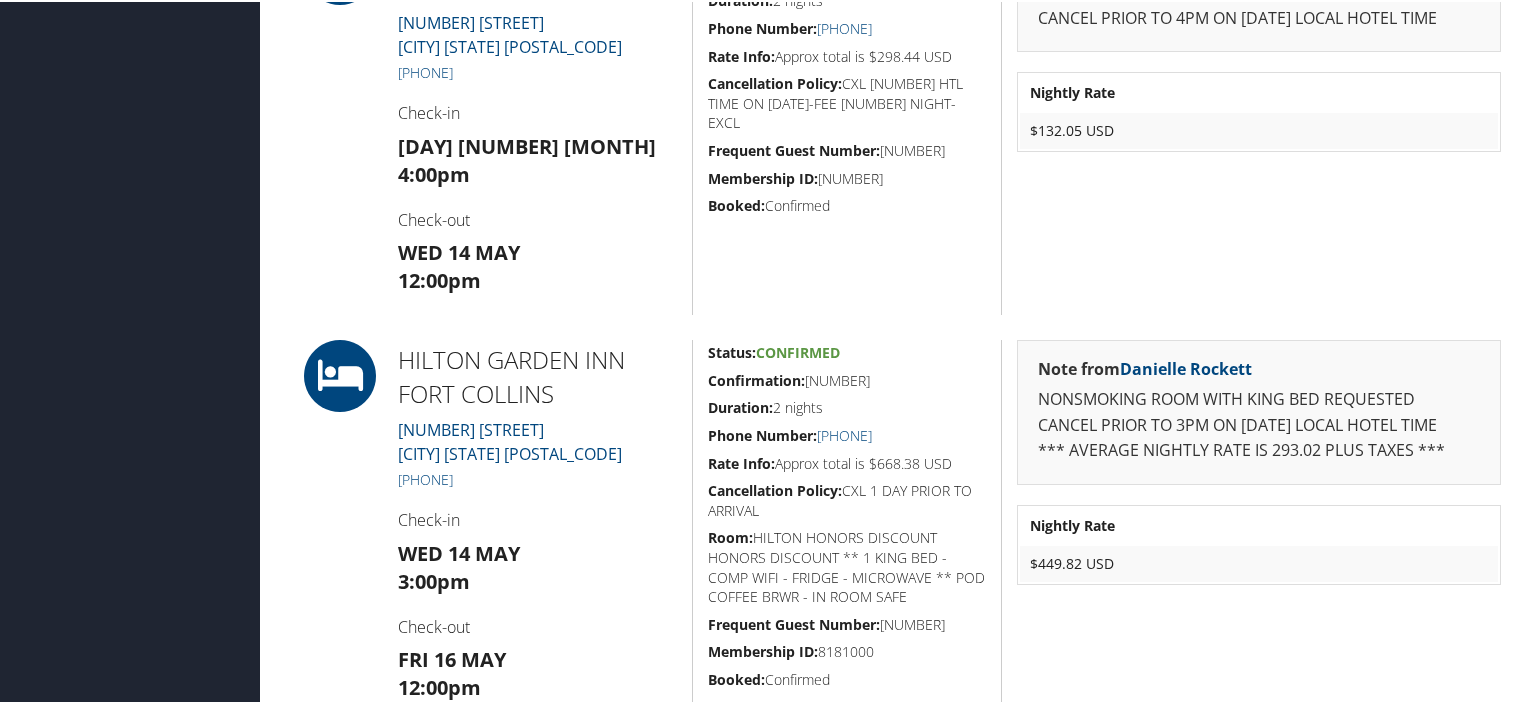 scroll, scrollTop: 1500, scrollLeft: 0, axis: vertical 